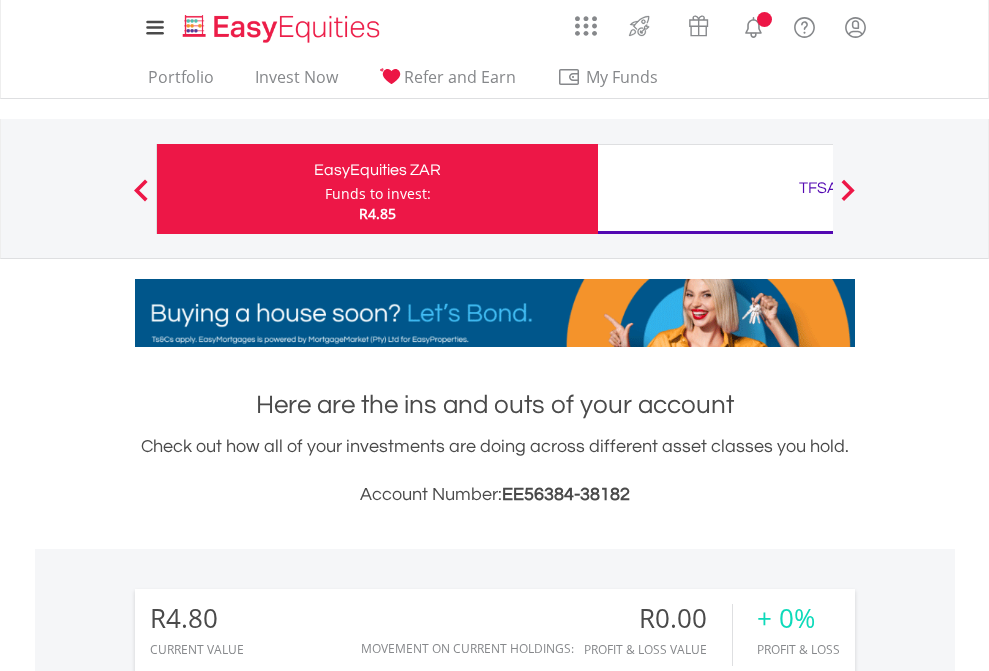 scroll, scrollTop: 0, scrollLeft: 0, axis: both 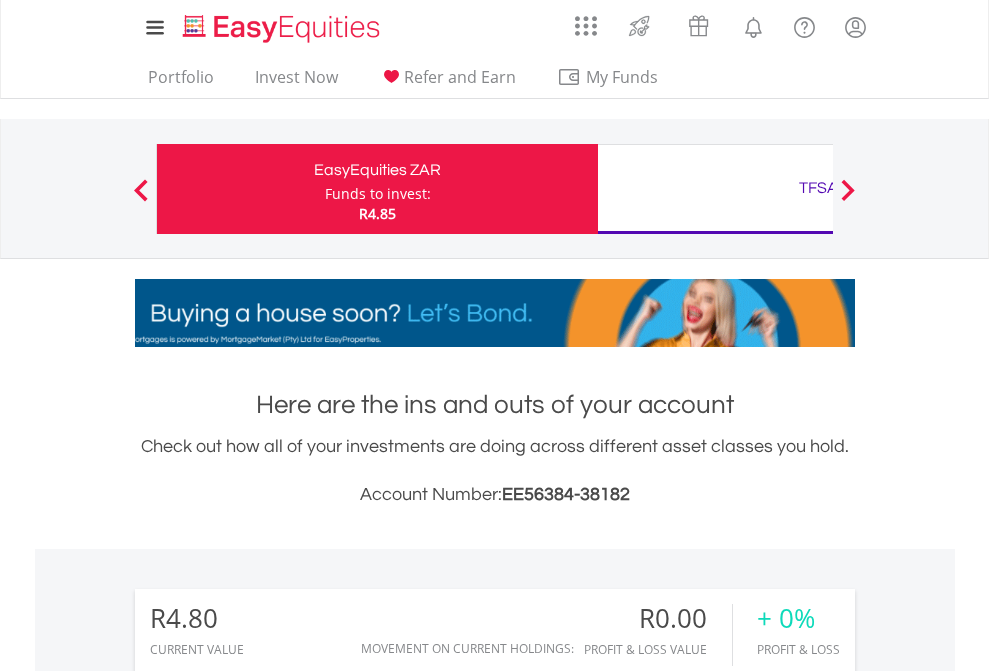 click on "Funds to invest:" at bounding box center (378, 194) 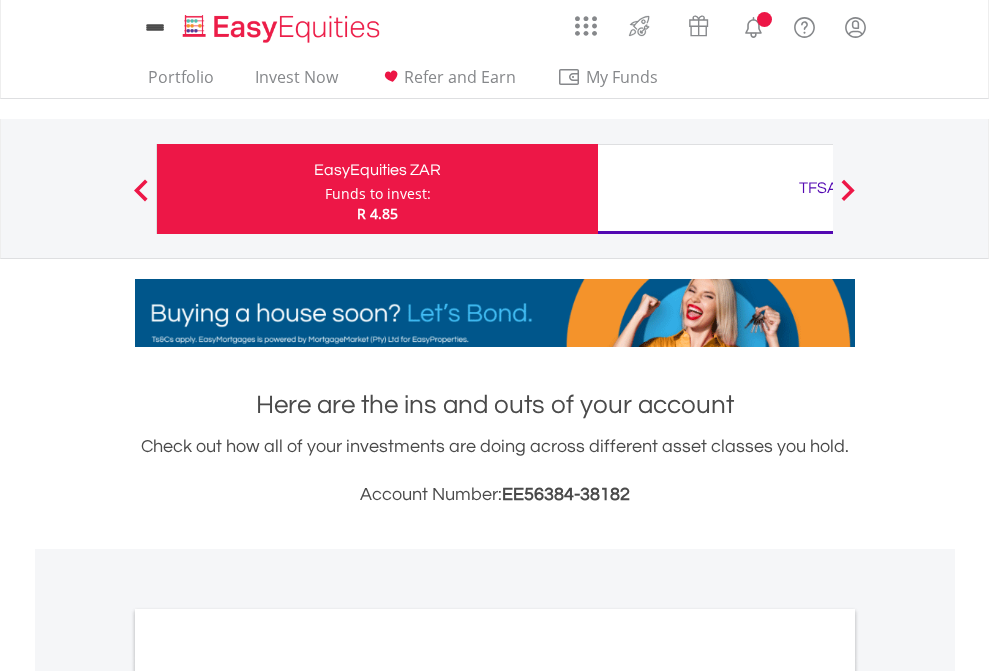scroll, scrollTop: 0, scrollLeft: 0, axis: both 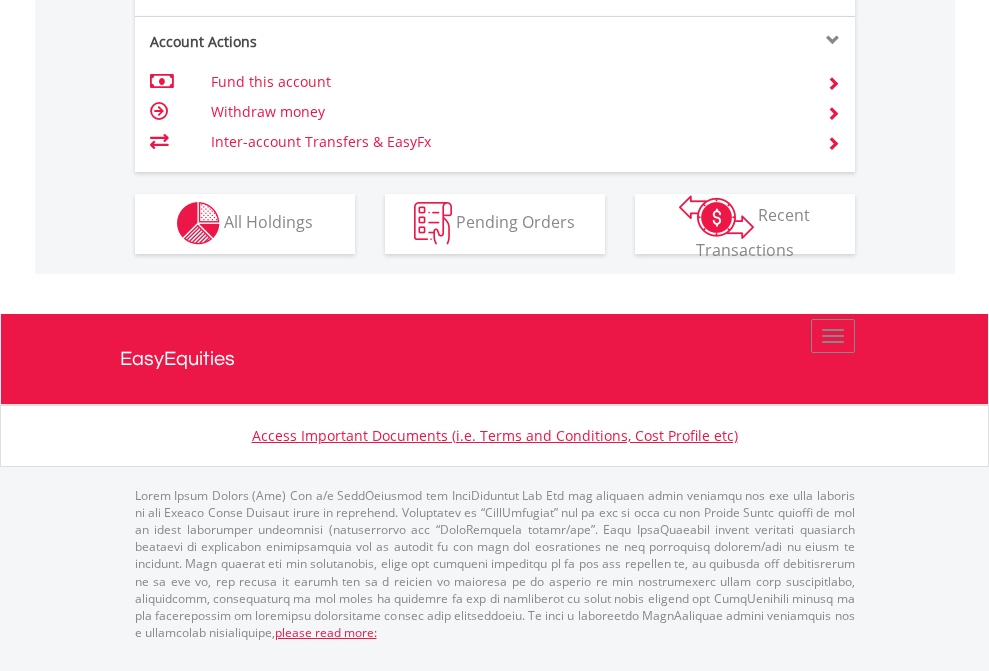 click on "Investment types" at bounding box center [706, -353] 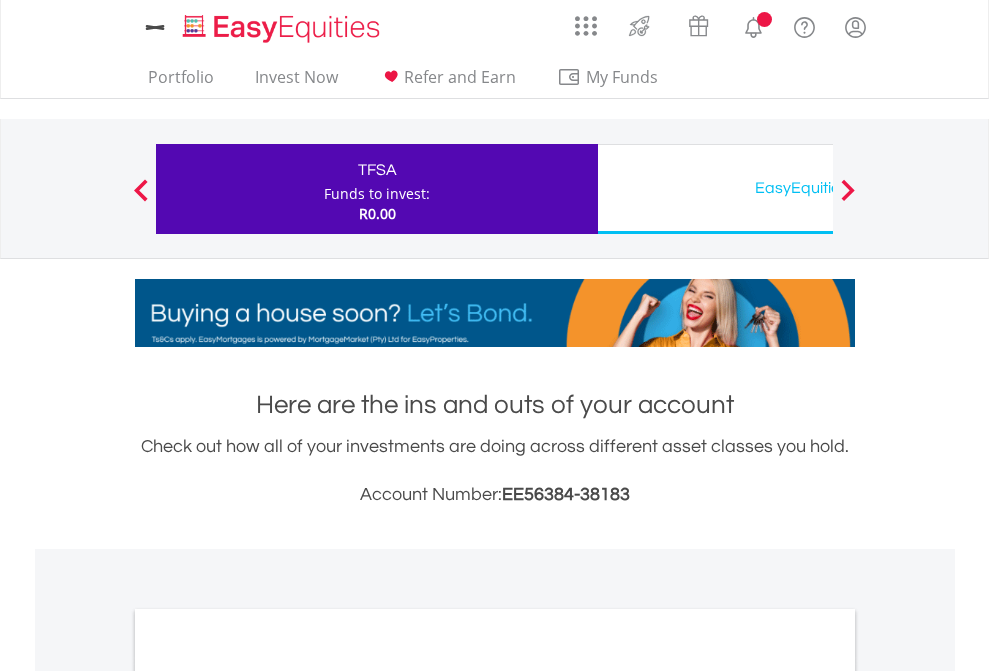 scroll, scrollTop: 0, scrollLeft: 0, axis: both 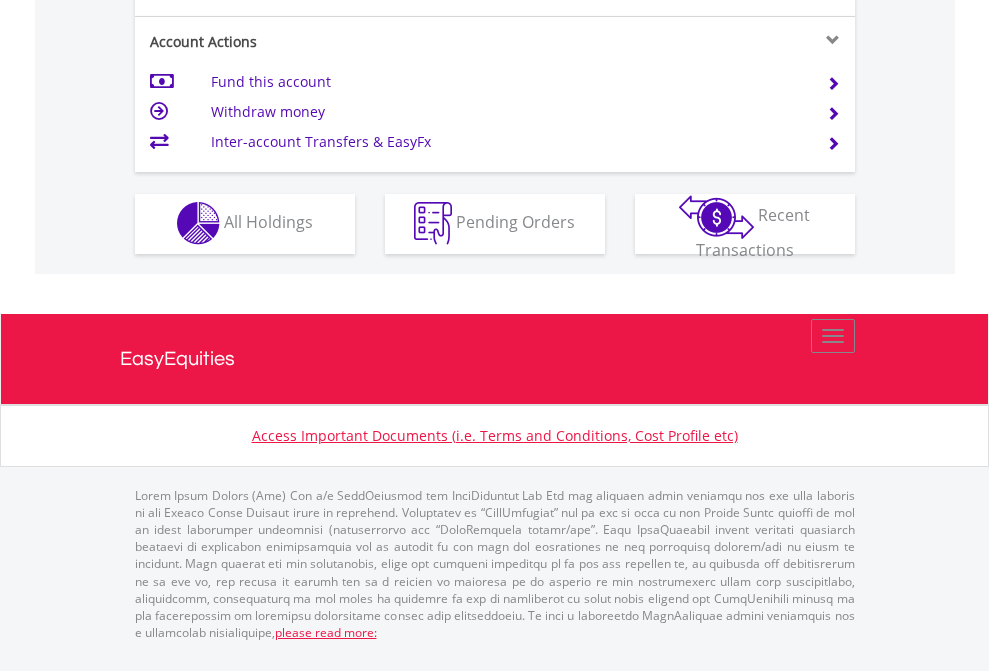 click on "Investment types" at bounding box center (706, -353) 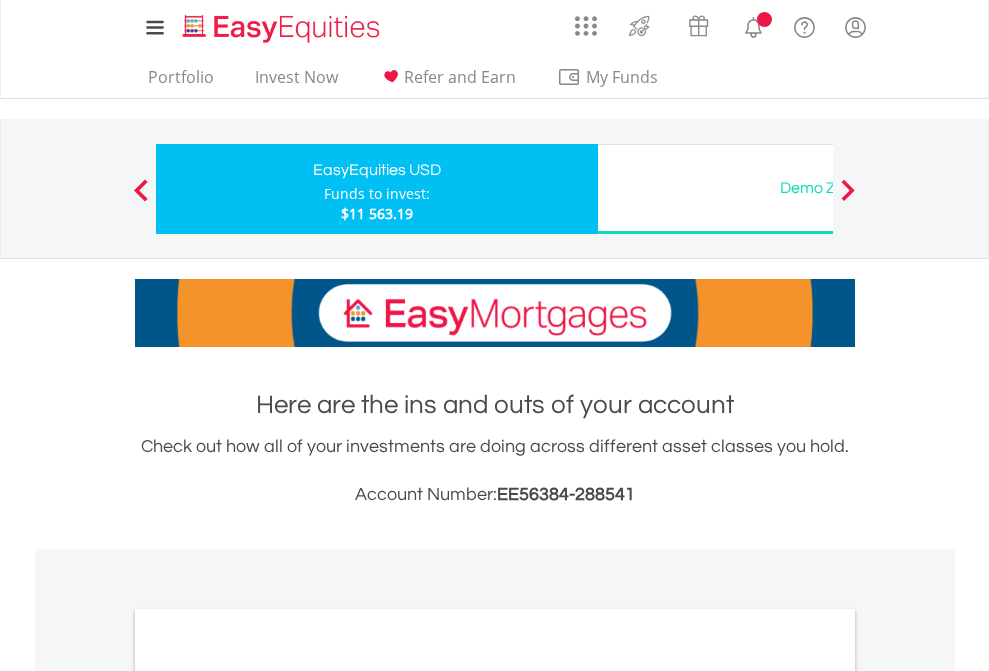 scroll, scrollTop: 0, scrollLeft: 0, axis: both 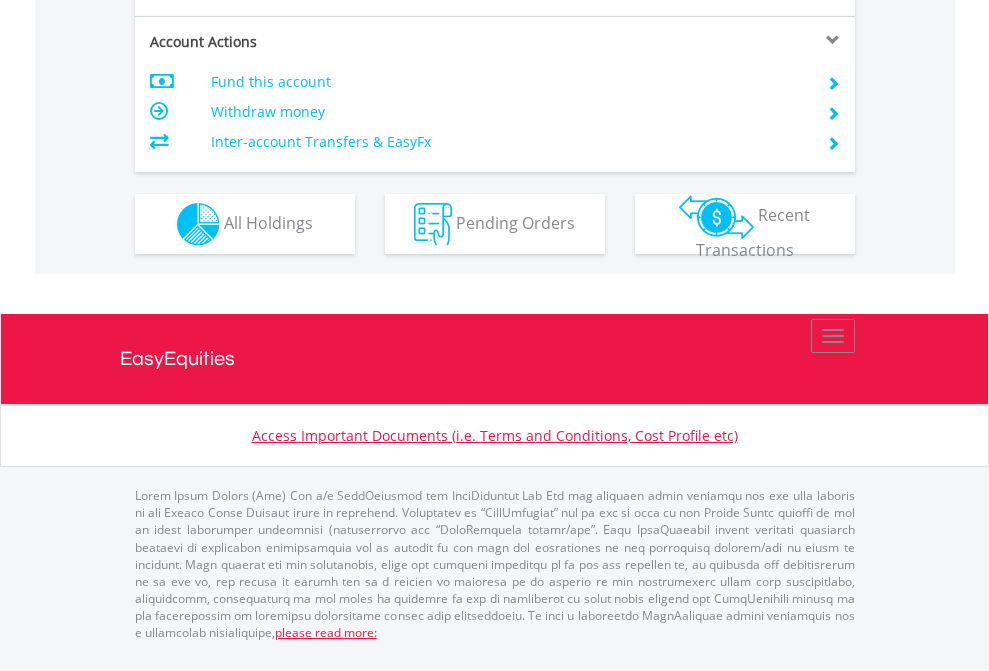 click on "Investment types" at bounding box center [706, -337] 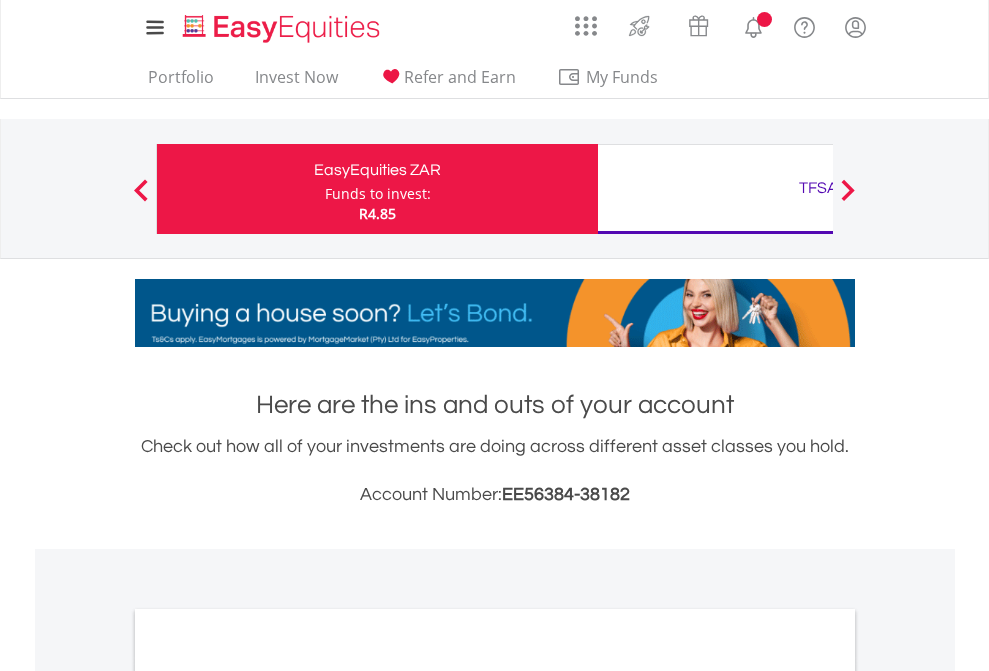 scroll, scrollTop: 0, scrollLeft: 0, axis: both 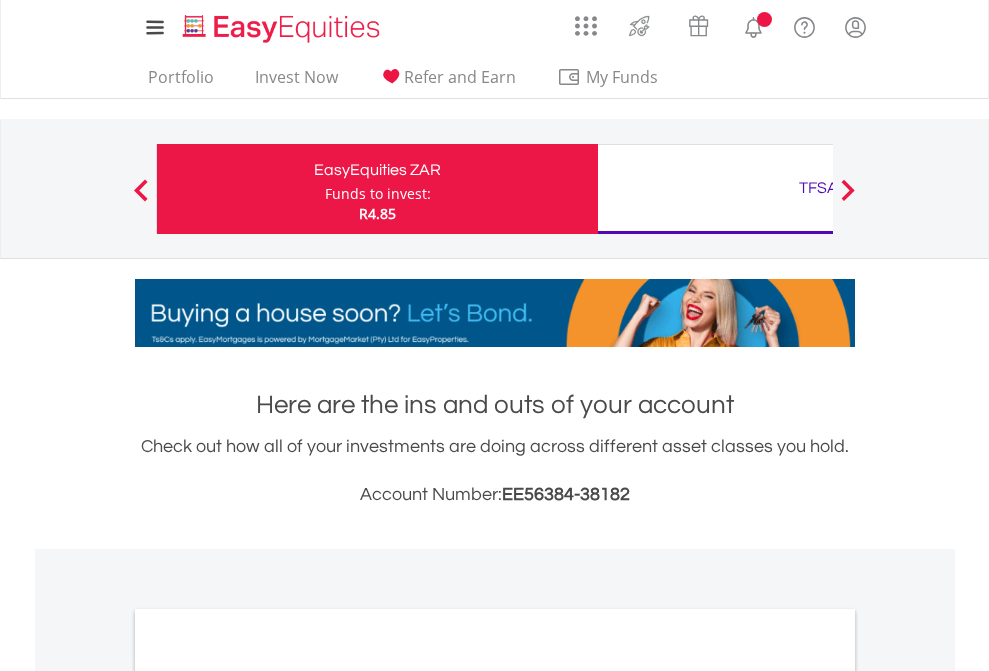 click on "All Holdings" at bounding box center (268, 1096) 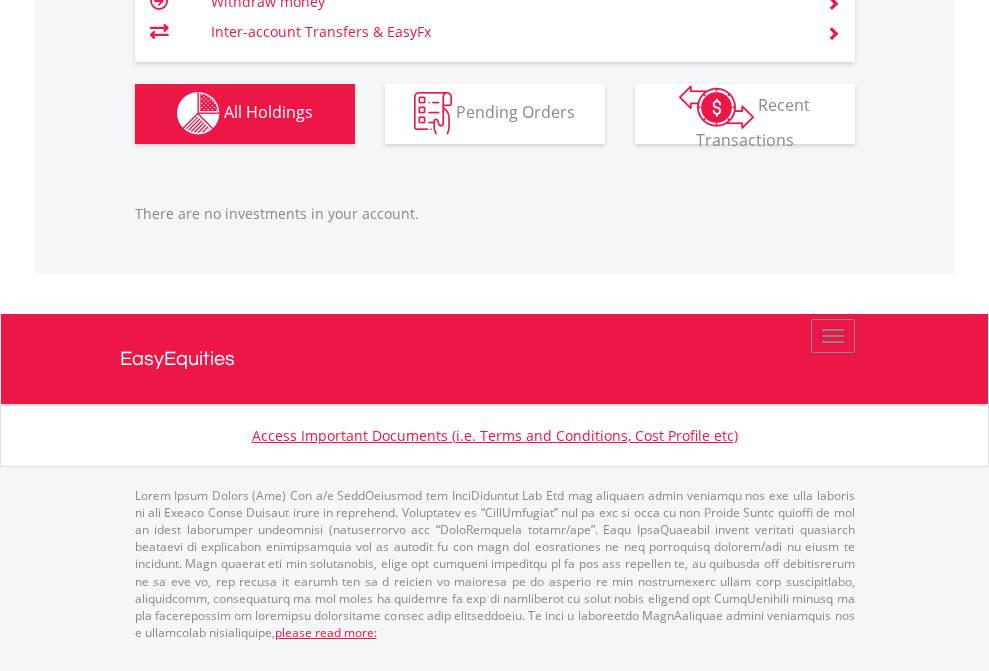 scroll, scrollTop: 1980, scrollLeft: 0, axis: vertical 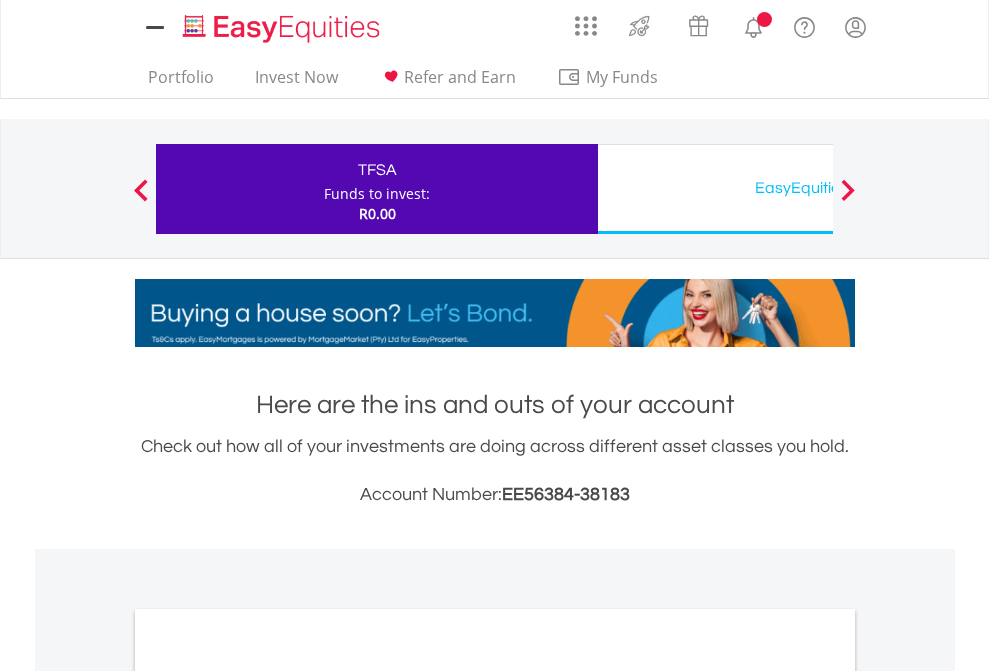 click on "All Holdings" at bounding box center [268, 1096] 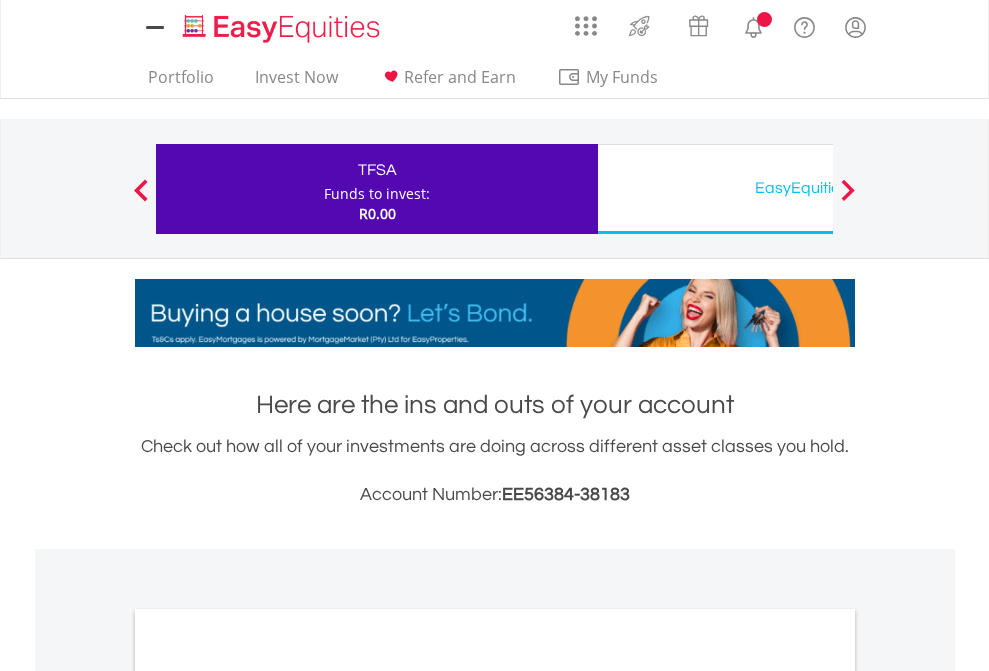 scroll, scrollTop: 1202, scrollLeft: 0, axis: vertical 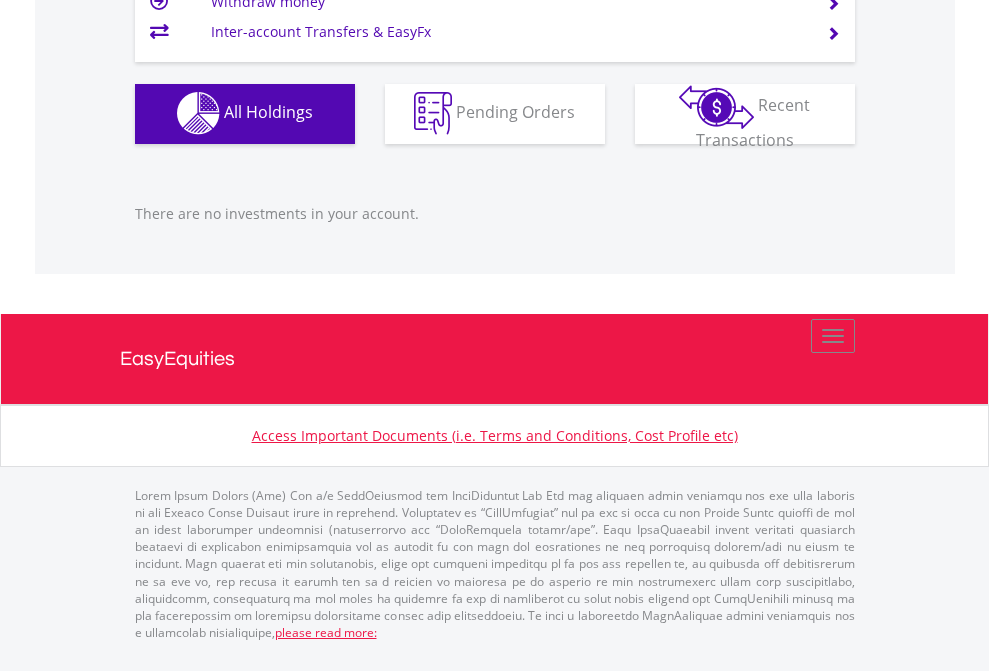 click on "EasyEquities USD" at bounding box center [818, -1142] 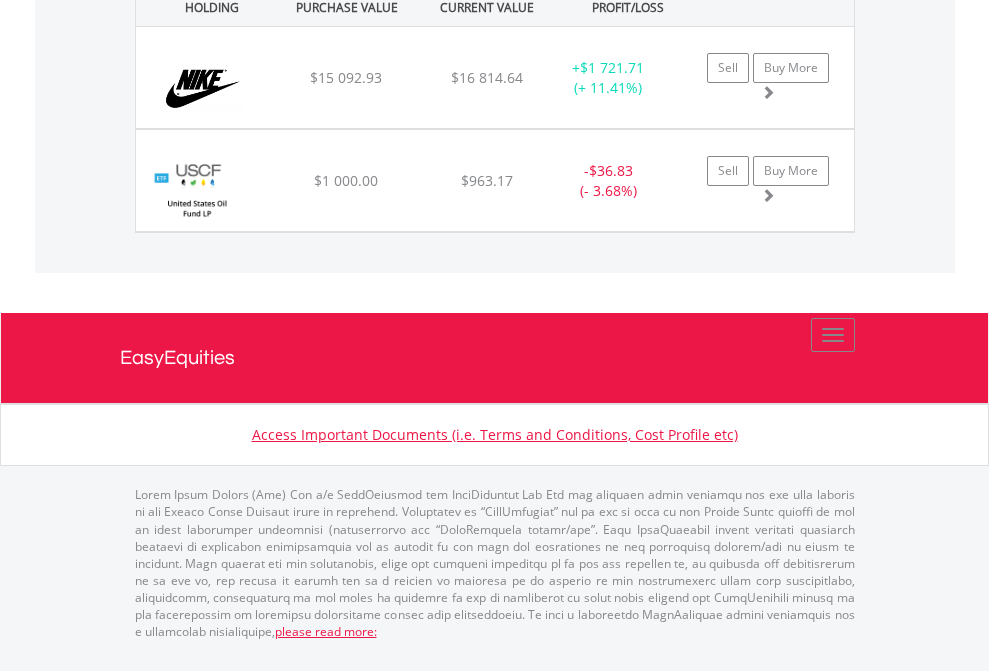 scroll, scrollTop: 2265, scrollLeft: 0, axis: vertical 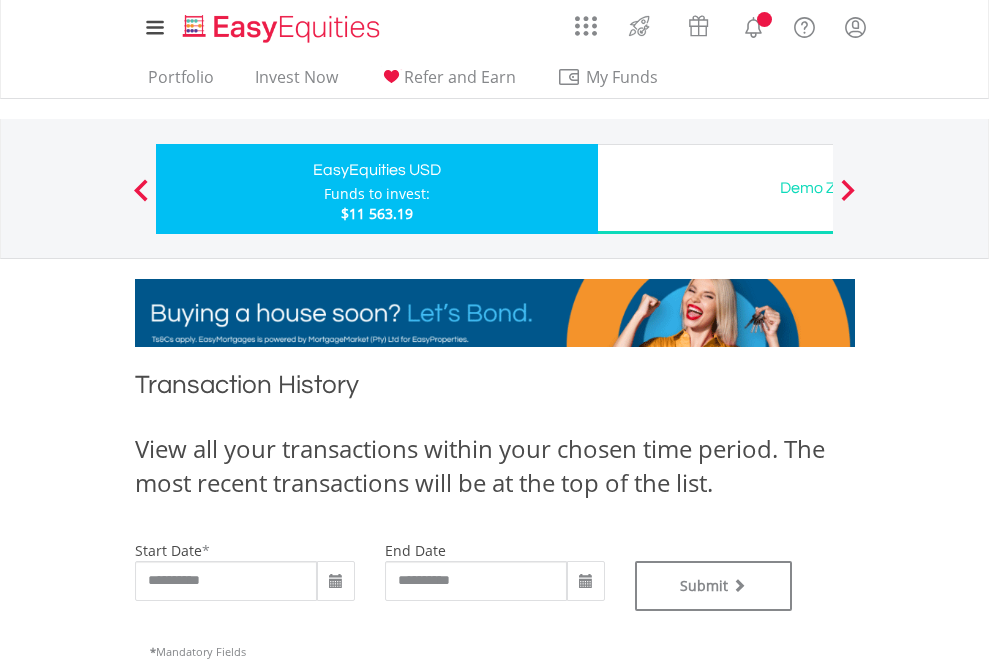 type on "**********" 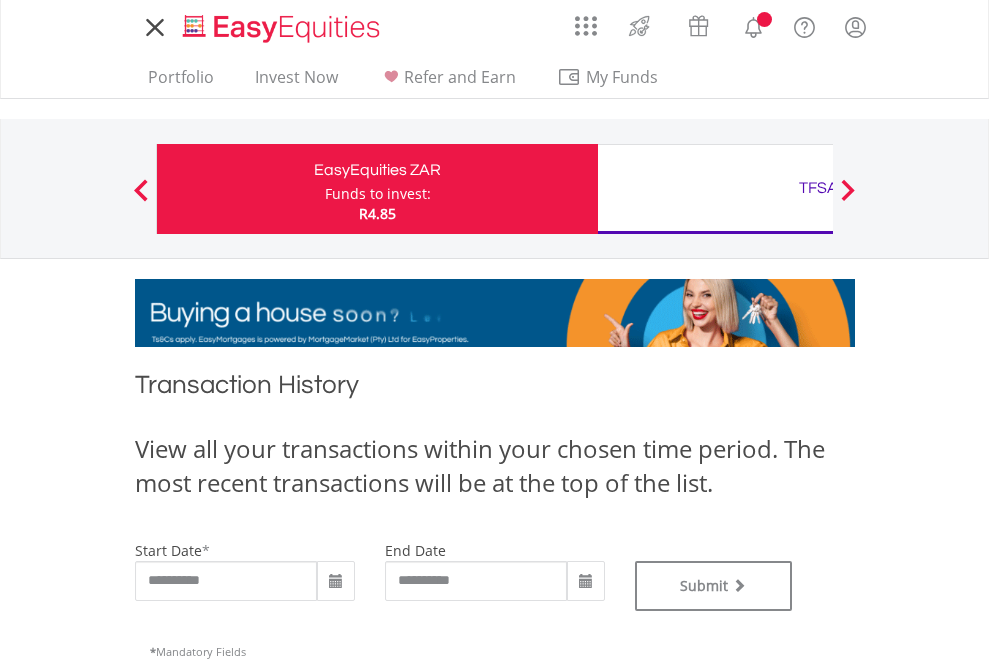 scroll, scrollTop: 0, scrollLeft: 0, axis: both 